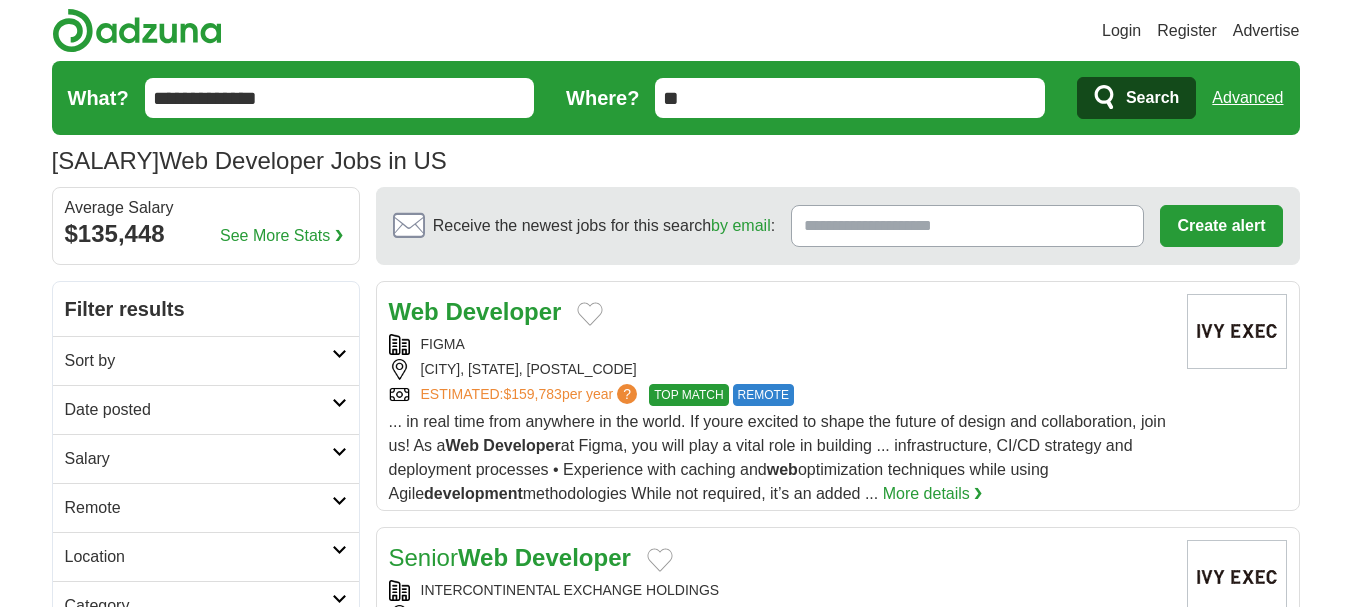 scroll, scrollTop: 0, scrollLeft: 0, axis: both 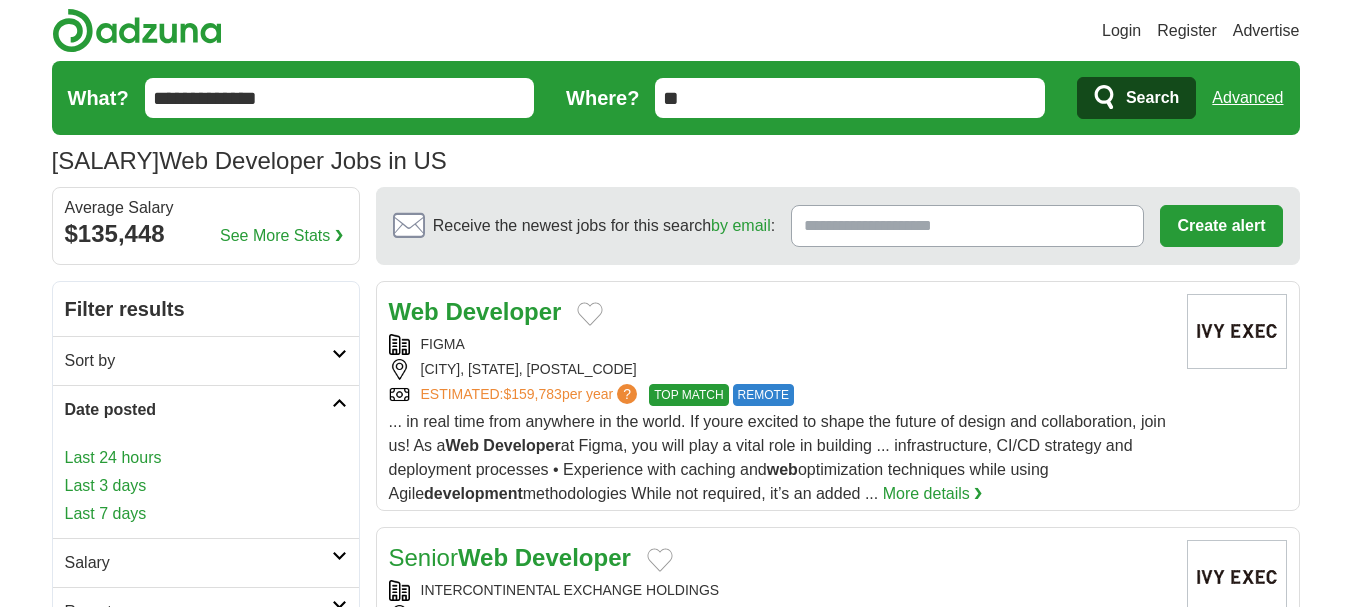 click on "Last 3 days" at bounding box center (206, 486) 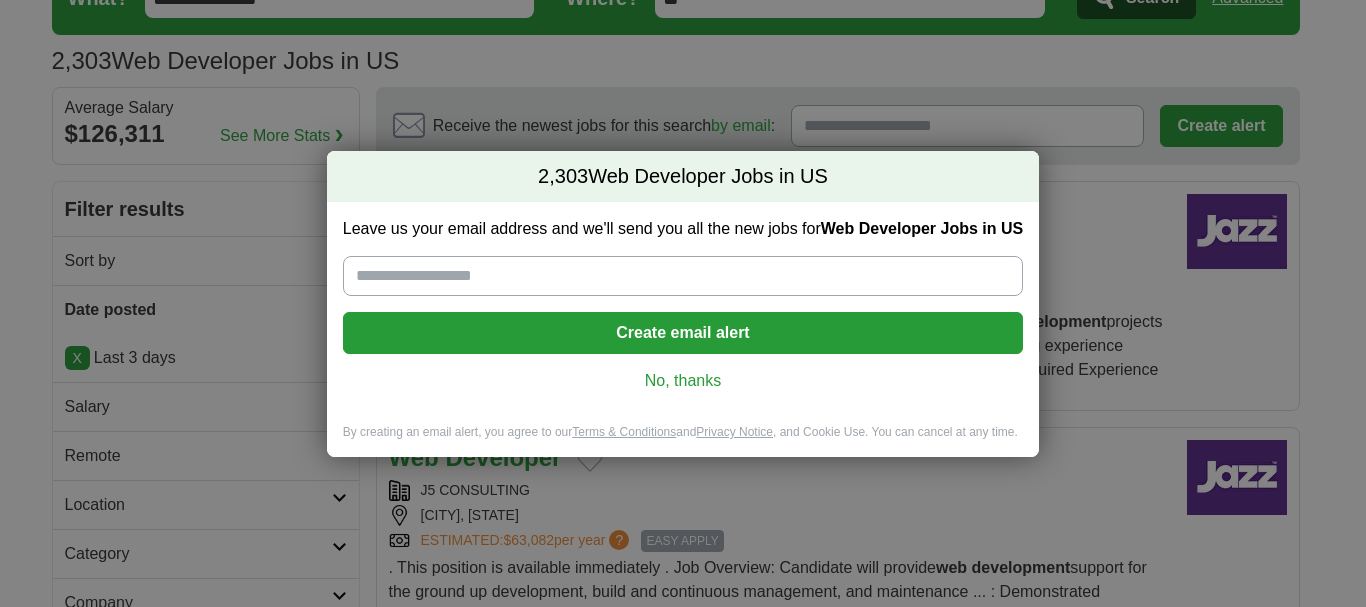 scroll, scrollTop: 100, scrollLeft: 0, axis: vertical 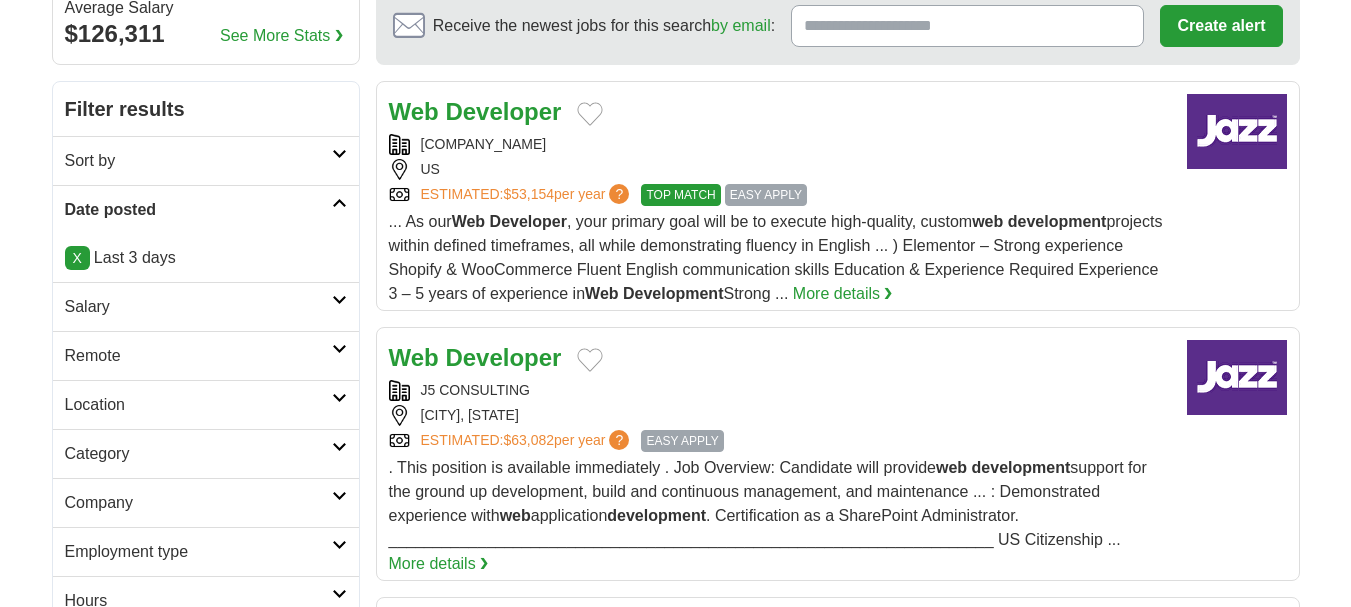 click on "Remote" at bounding box center [198, 356] 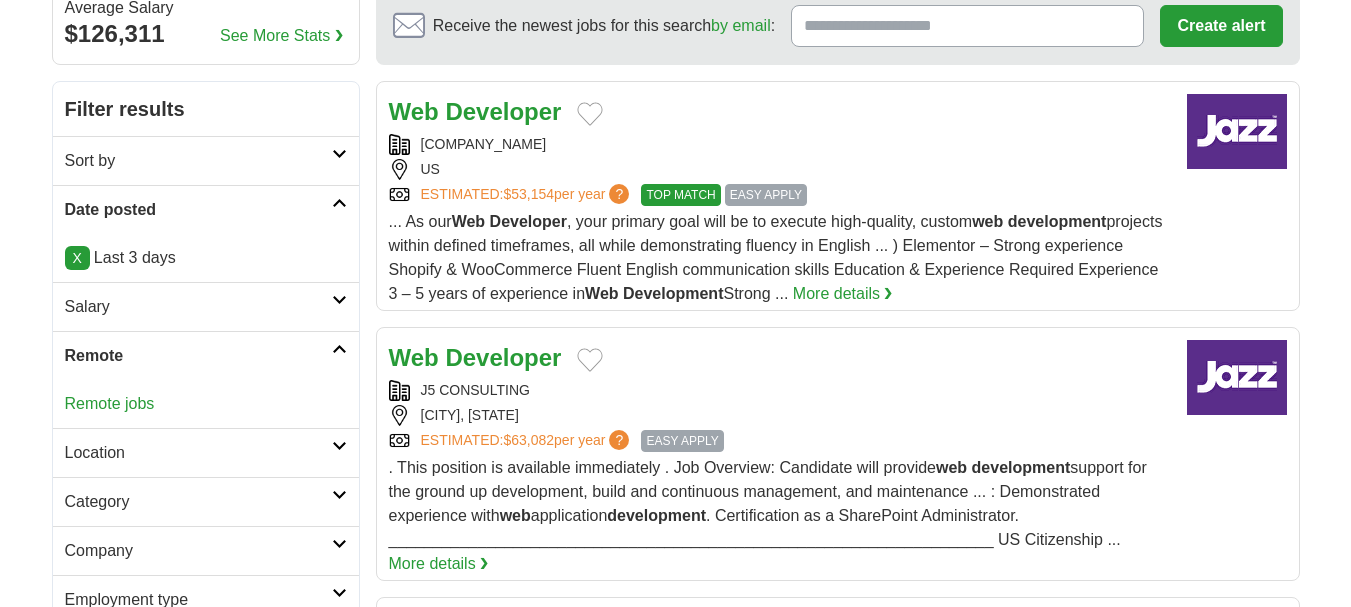 click on "Remote jobs" at bounding box center [110, 403] 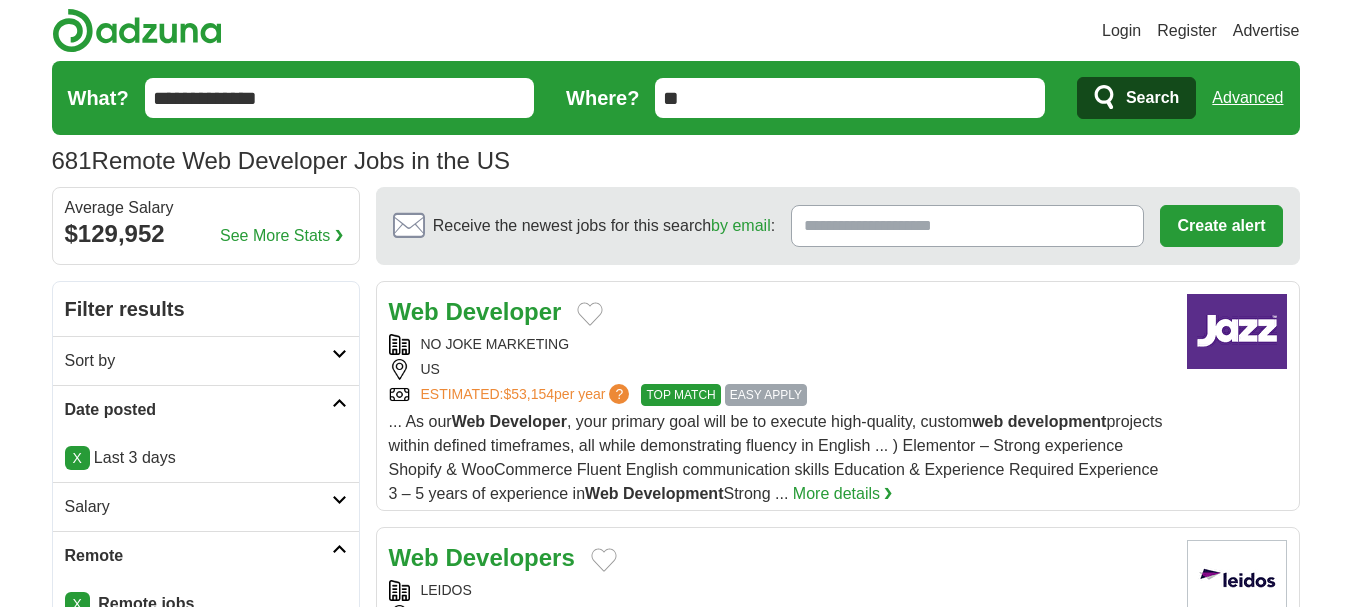 scroll, scrollTop: 0, scrollLeft: 0, axis: both 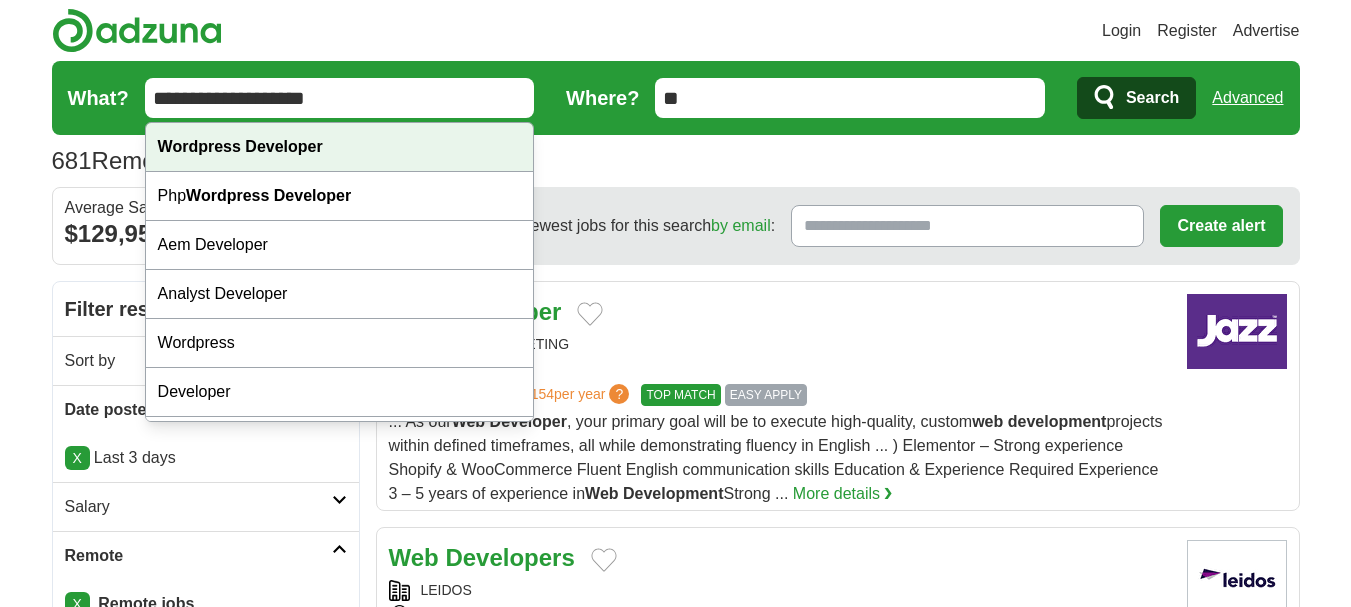 click on "Wordpress Developer" at bounding box center (340, 147) 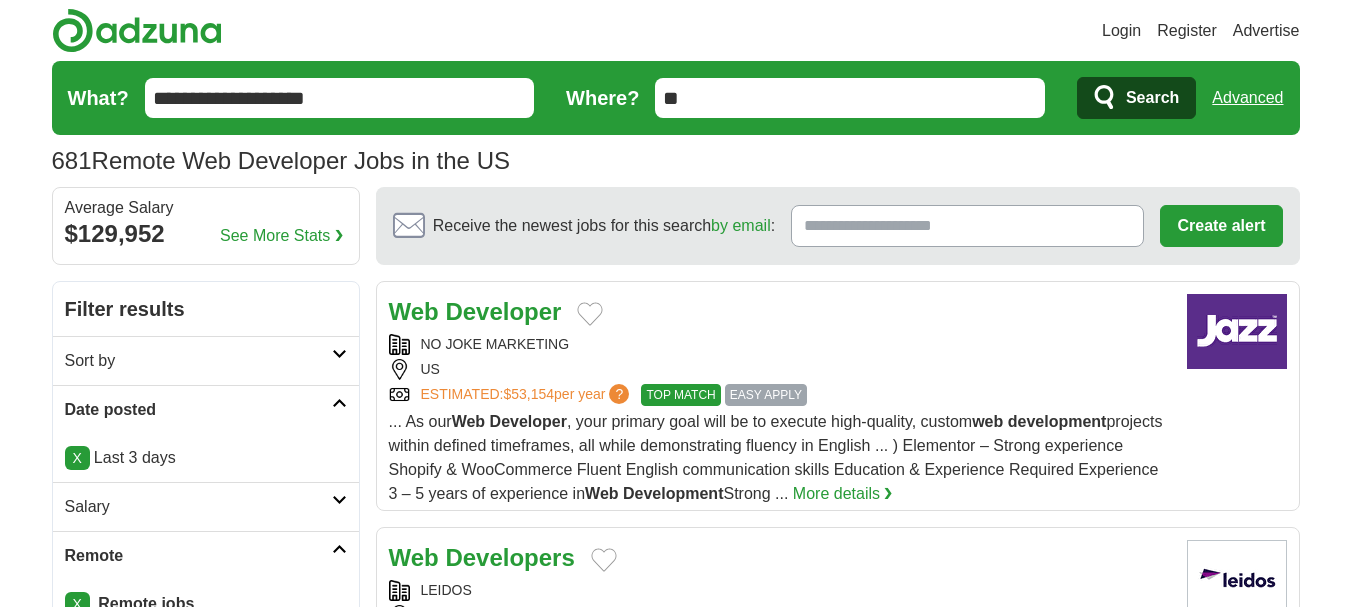 type on "**********" 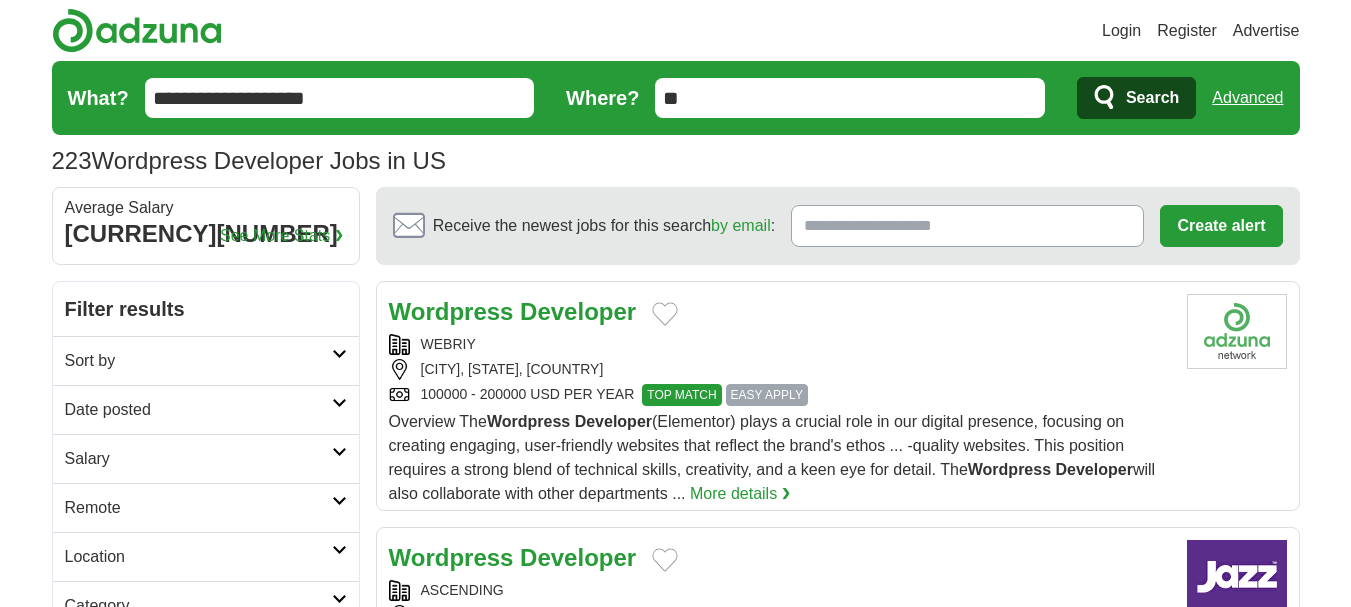 scroll, scrollTop: 0, scrollLeft: 0, axis: both 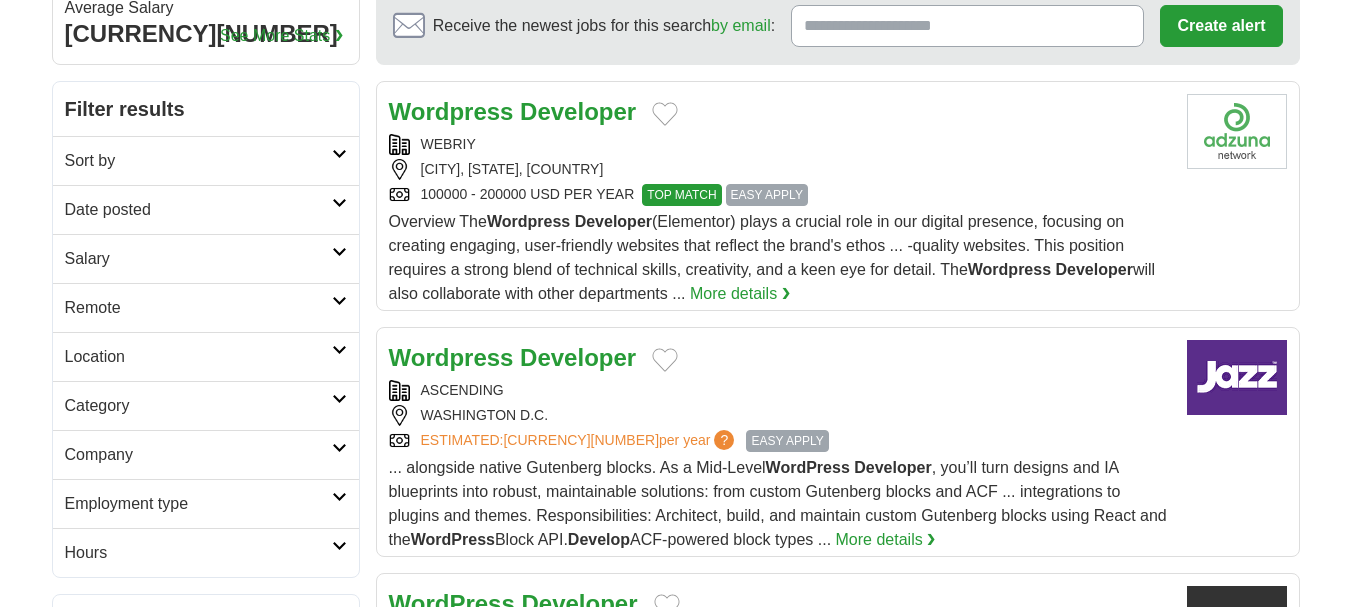 click on "Date posted" at bounding box center (206, 209) 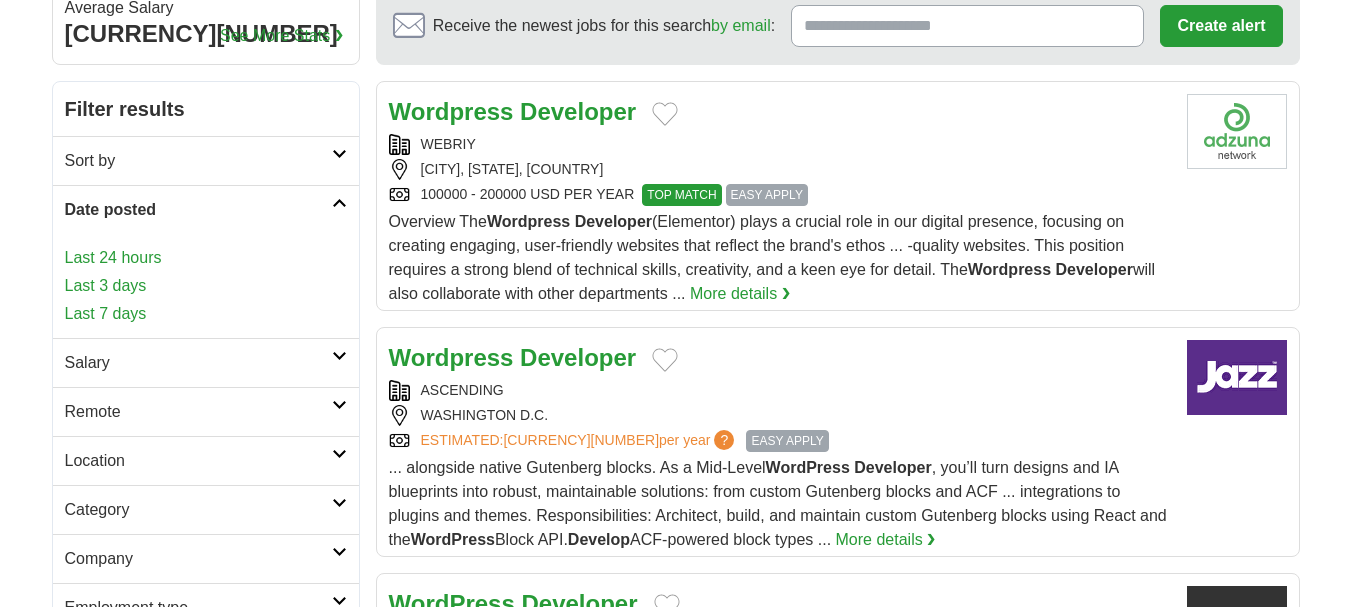 click on "Last 3 days" at bounding box center [206, 286] 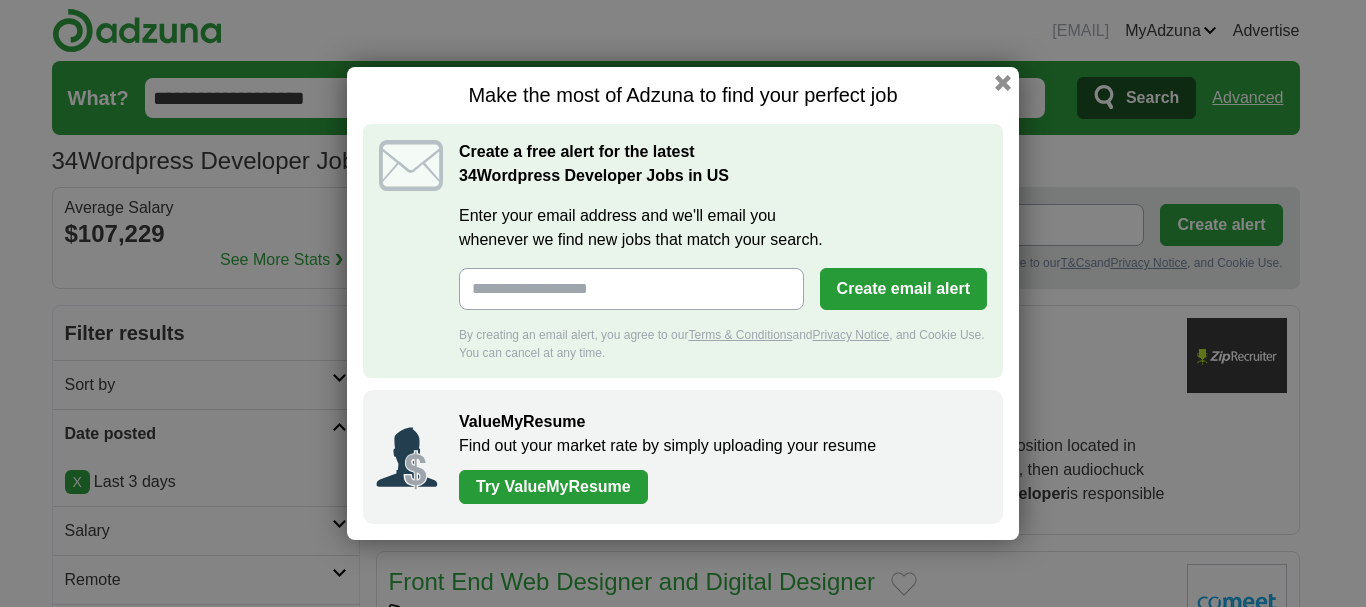 scroll, scrollTop: 0, scrollLeft: 0, axis: both 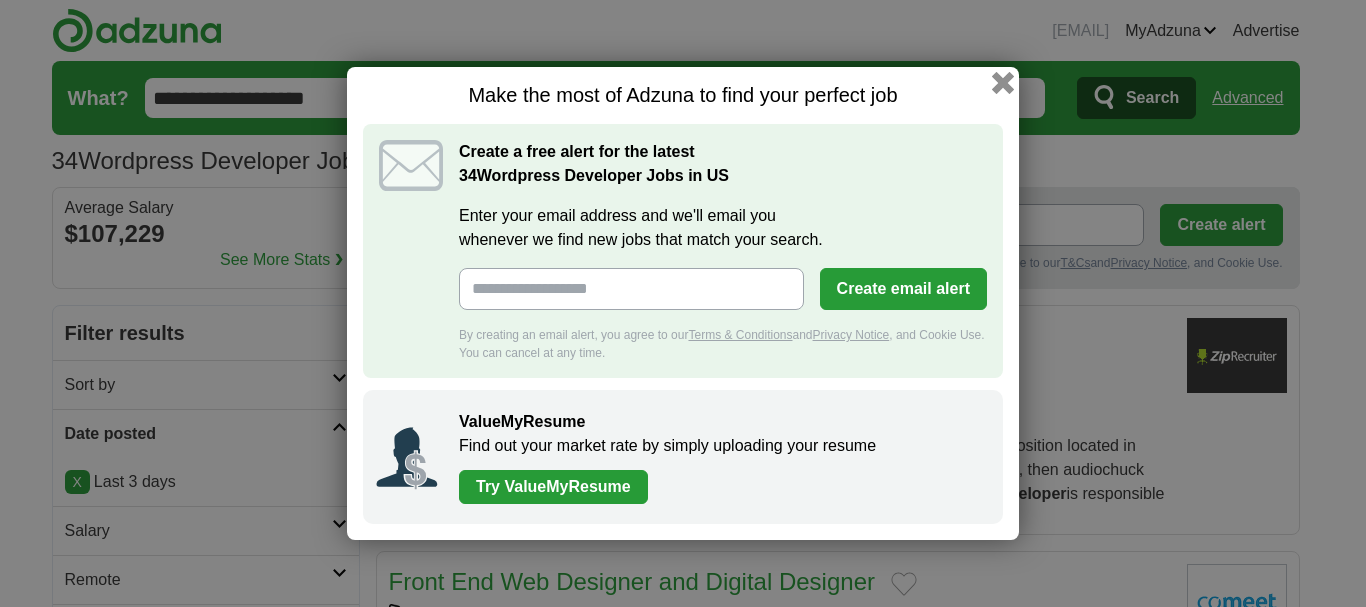 click at bounding box center [1003, 83] 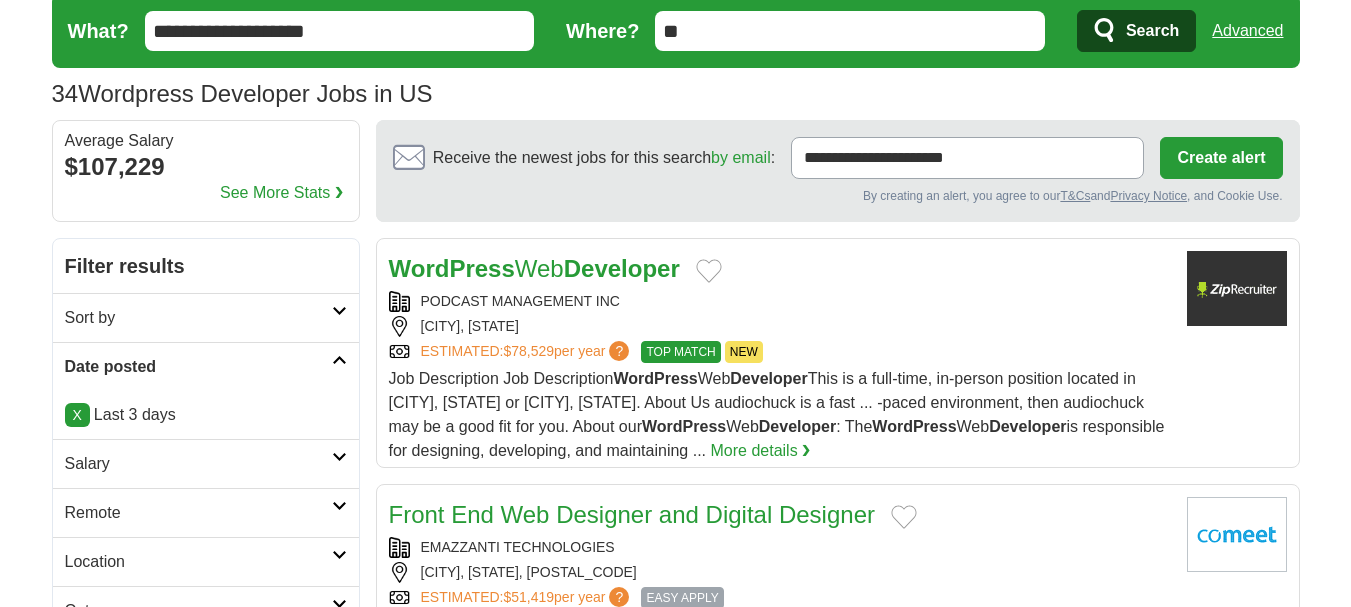 scroll, scrollTop: 100, scrollLeft: 0, axis: vertical 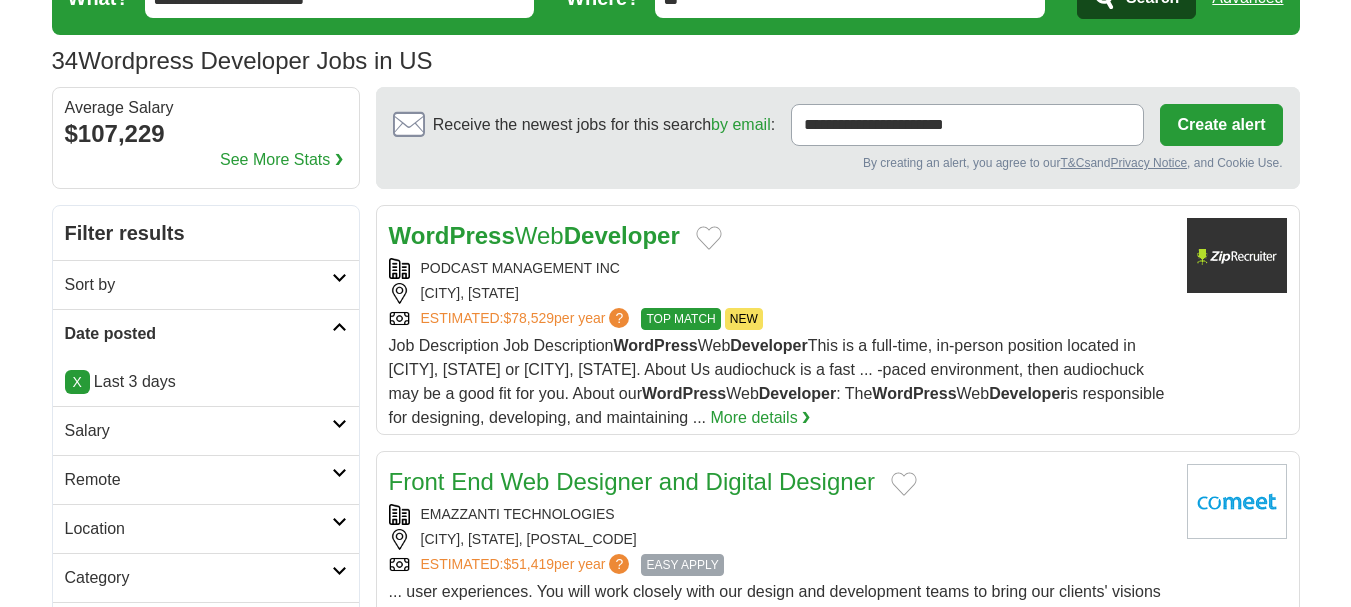 click on "Remote" at bounding box center (198, 480) 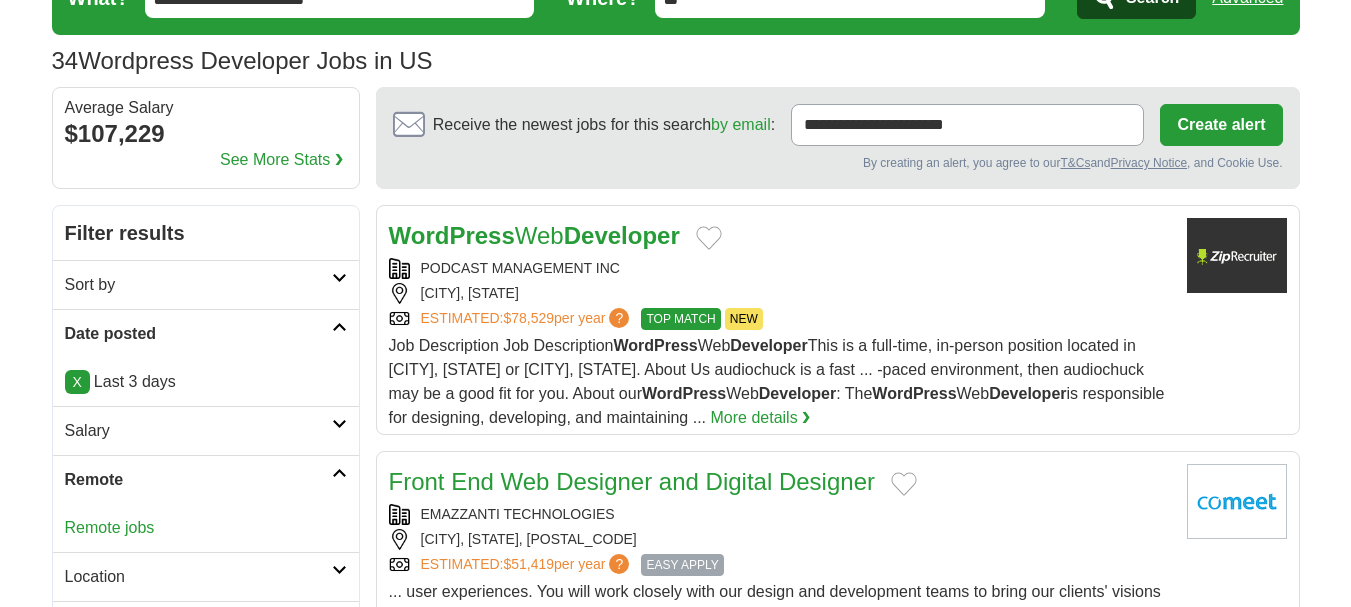 click on "Remote jobs" at bounding box center [110, 527] 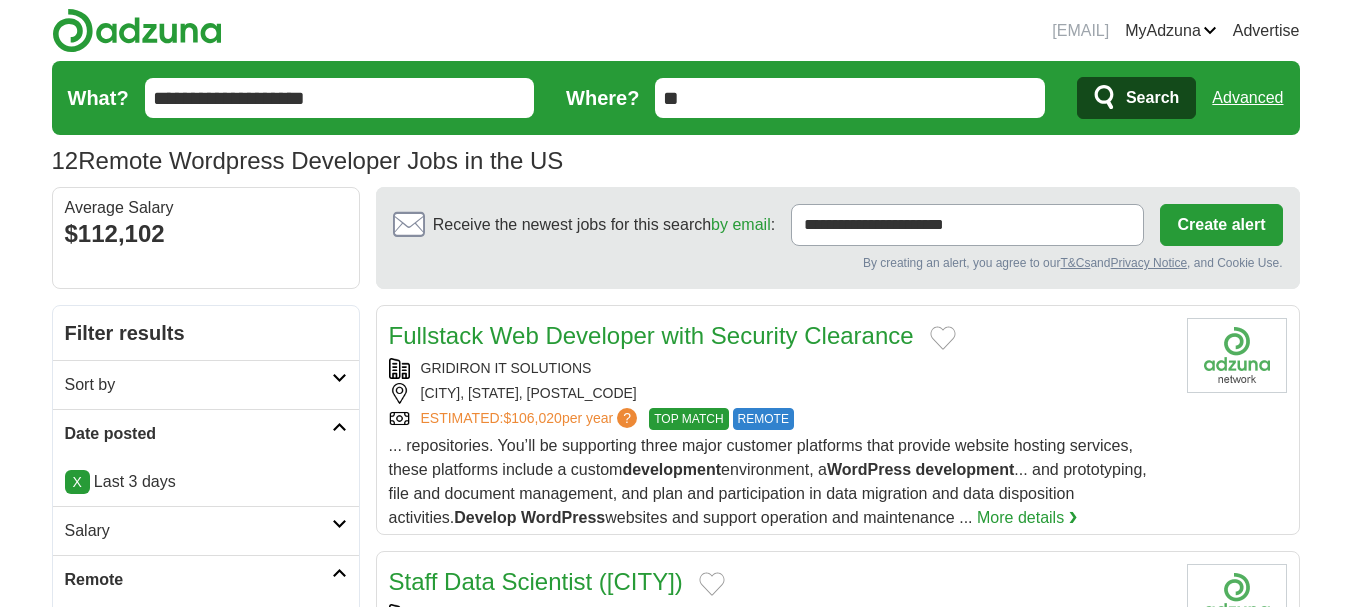 scroll, scrollTop: 0, scrollLeft: 0, axis: both 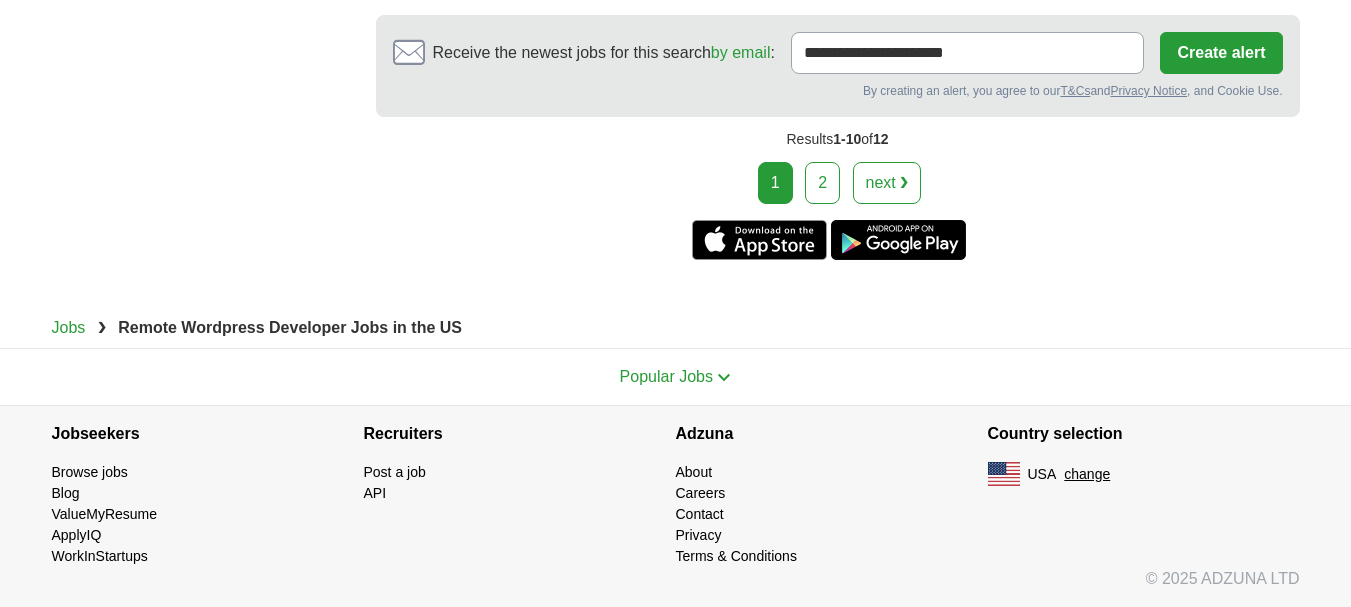 click on "2" at bounding box center (822, 183) 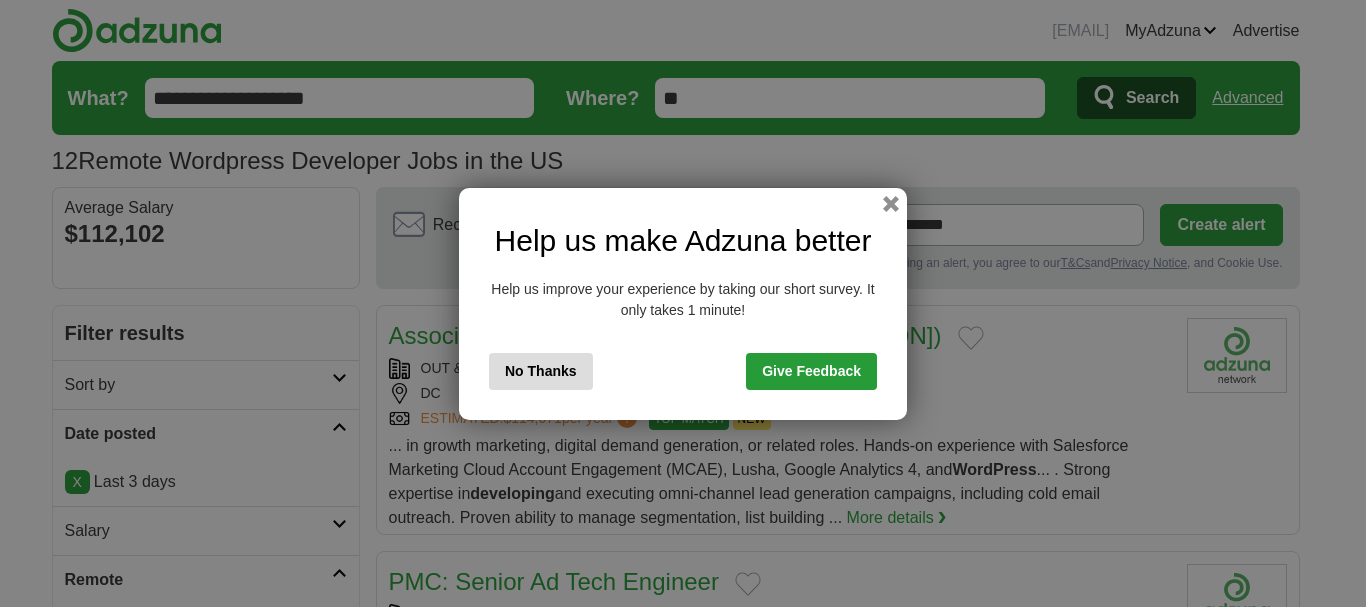 scroll, scrollTop: 0, scrollLeft: 0, axis: both 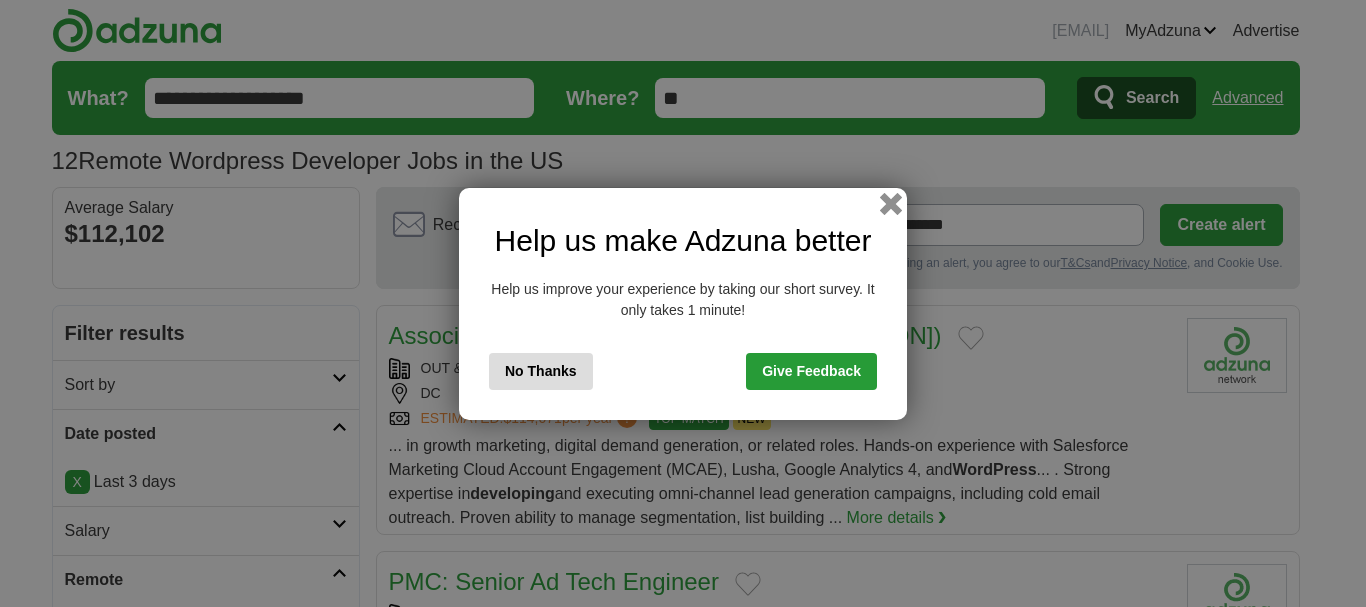 click at bounding box center [891, 203] 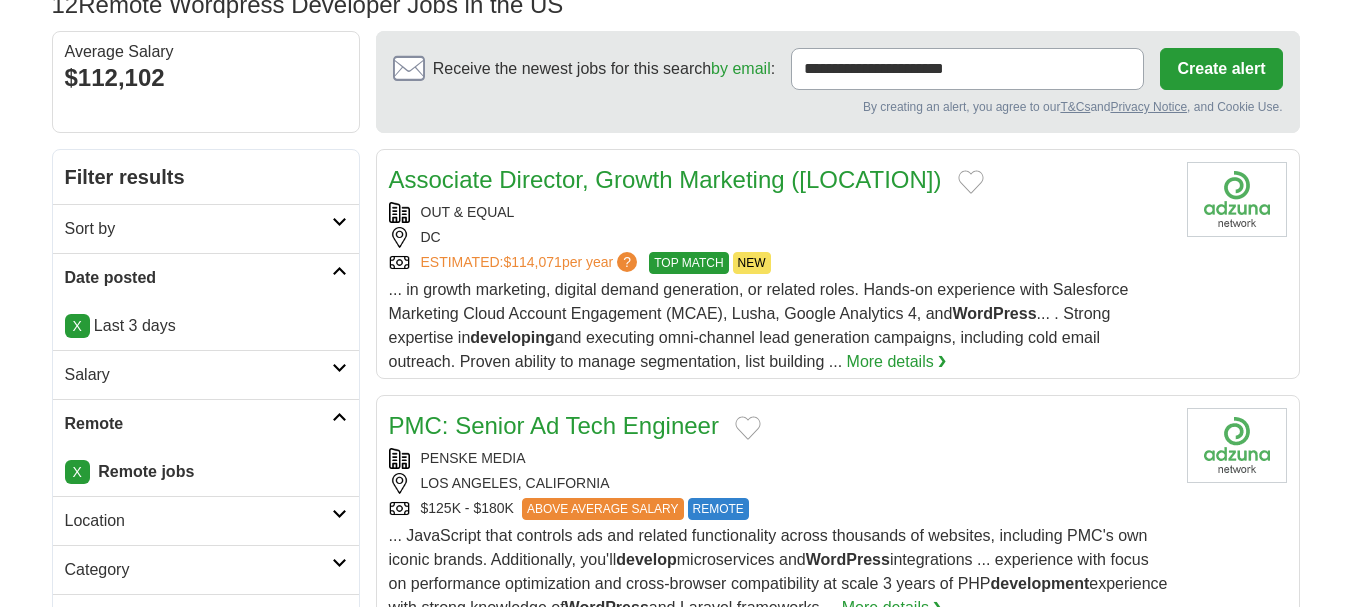 scroll, scrollTop: 300, scrollLeft: 0, axis: vertical 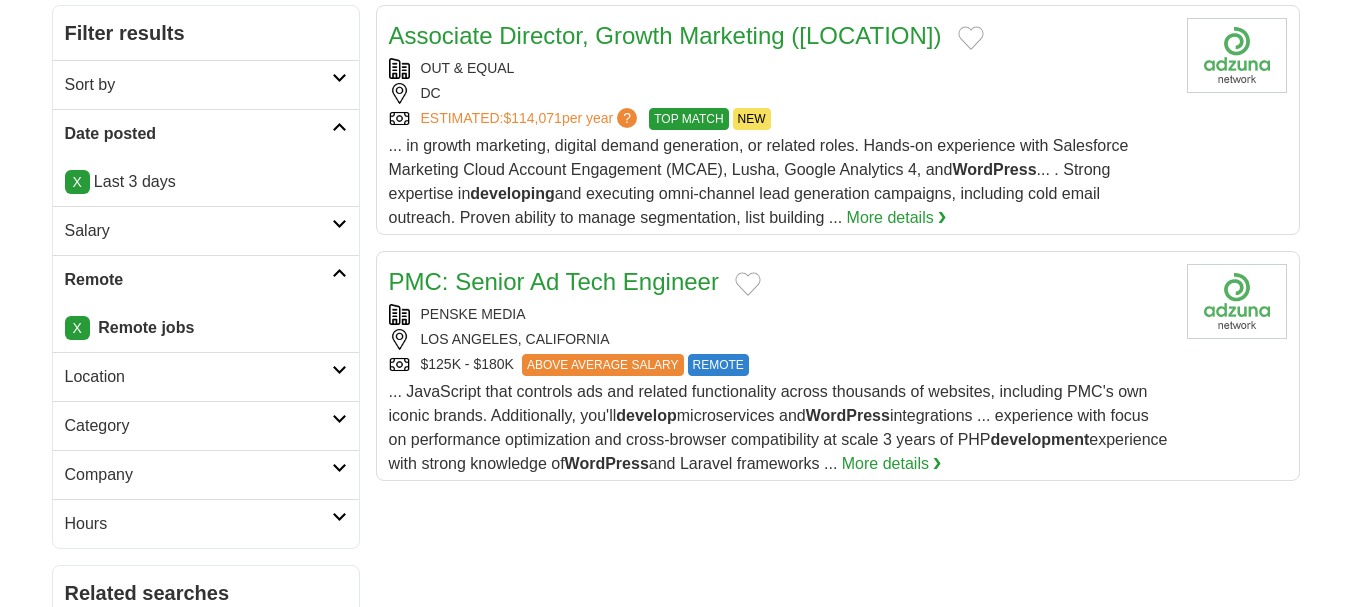 click on "X" at bounding box center (77, 328) 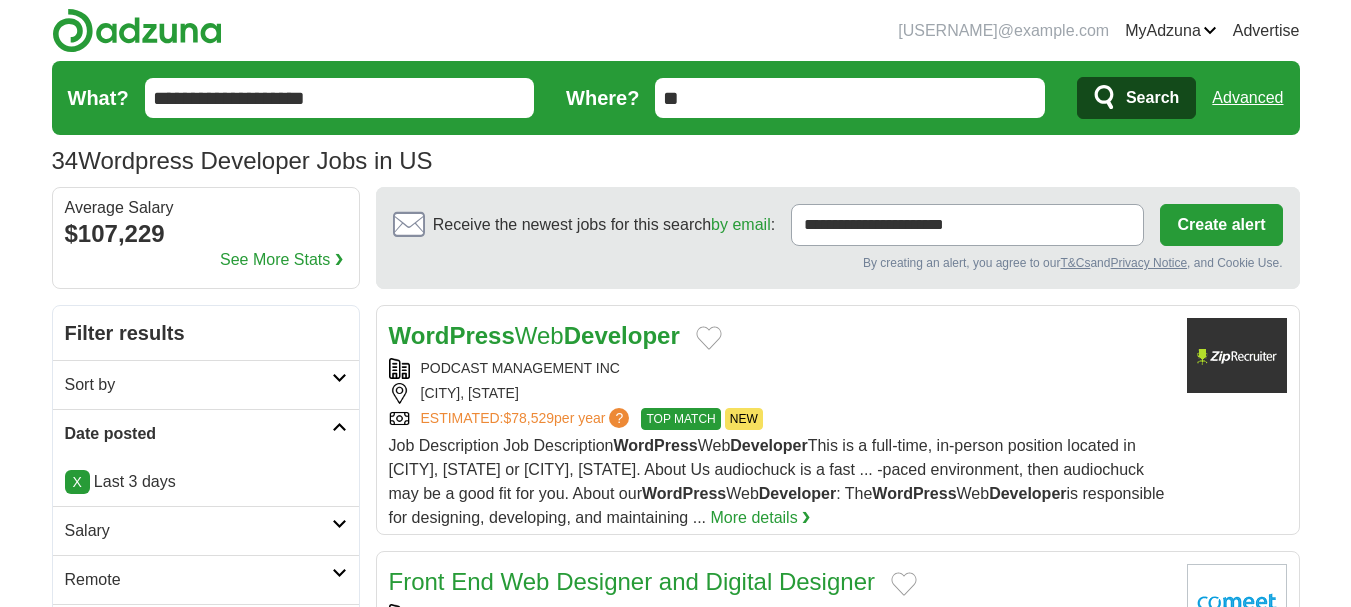 scroll, scrollTop: 0, scrollLeft: 0, axis: both 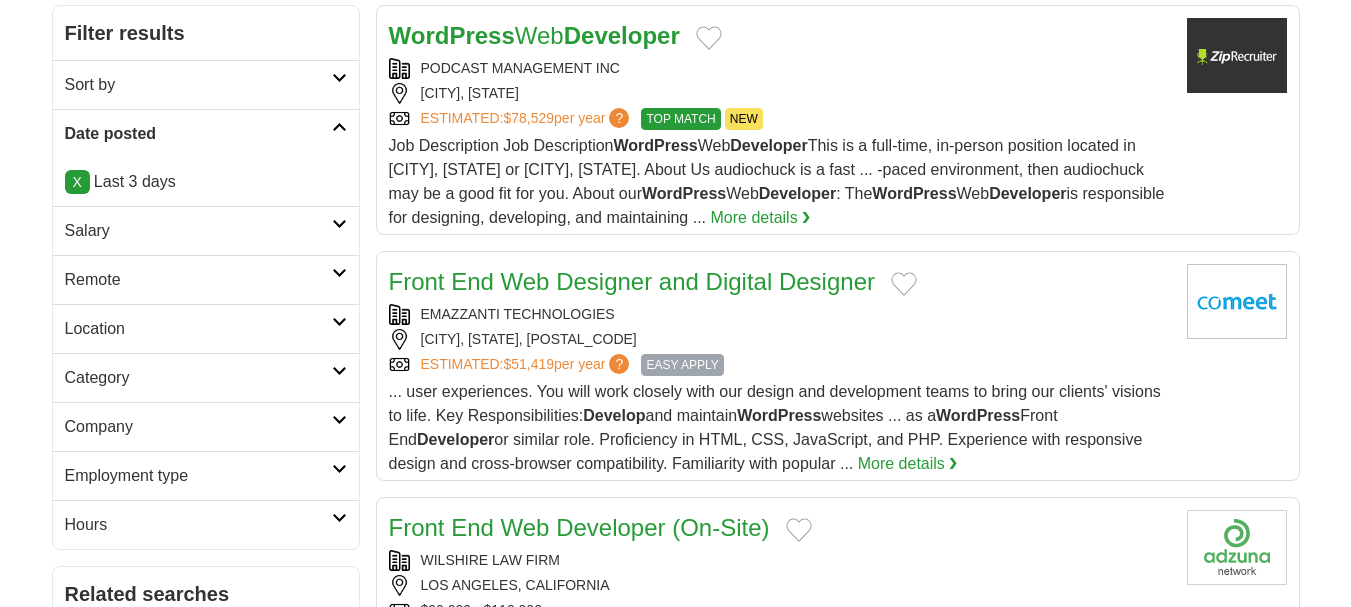 click on "X" at bounding box center [77, 182] 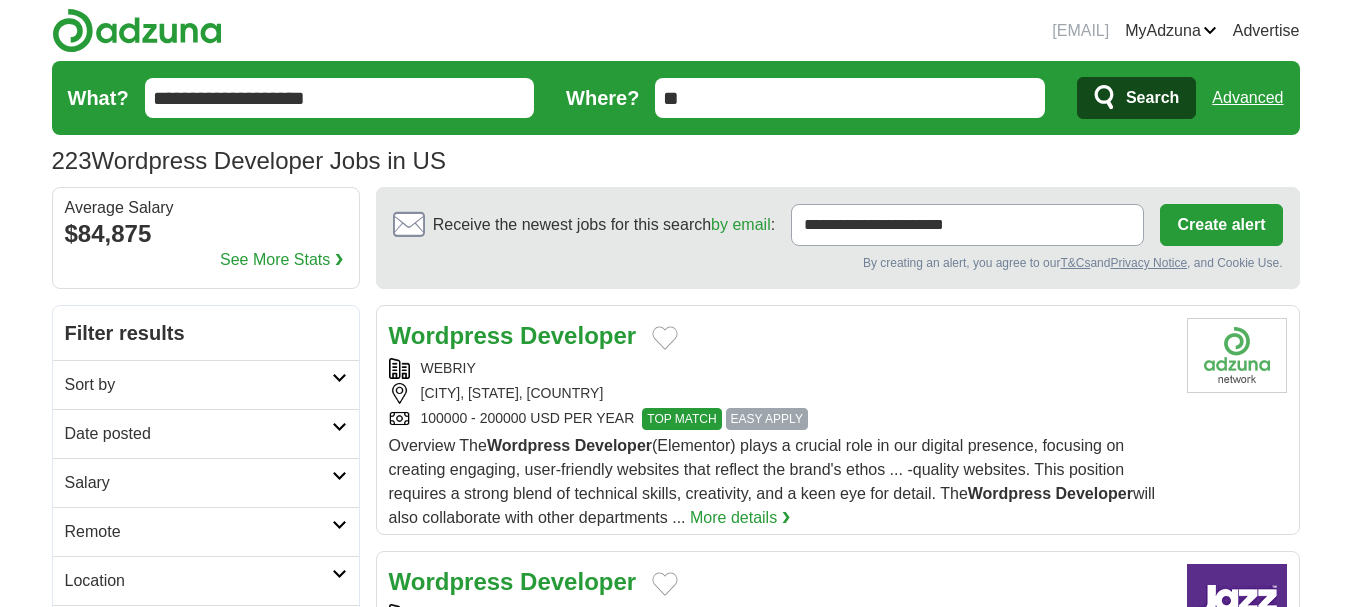 scroll, scrollTop: 300, scrollLeft: 0, axis: vertical 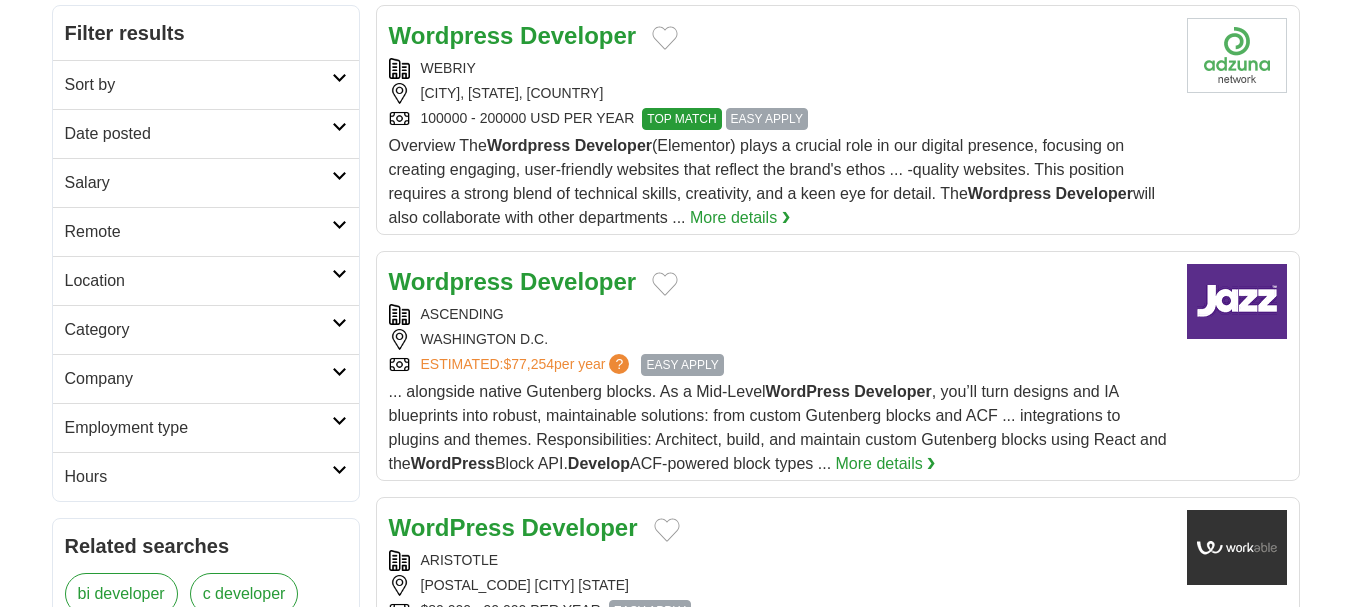 click on "Remote" at bounding box center [198, 232] 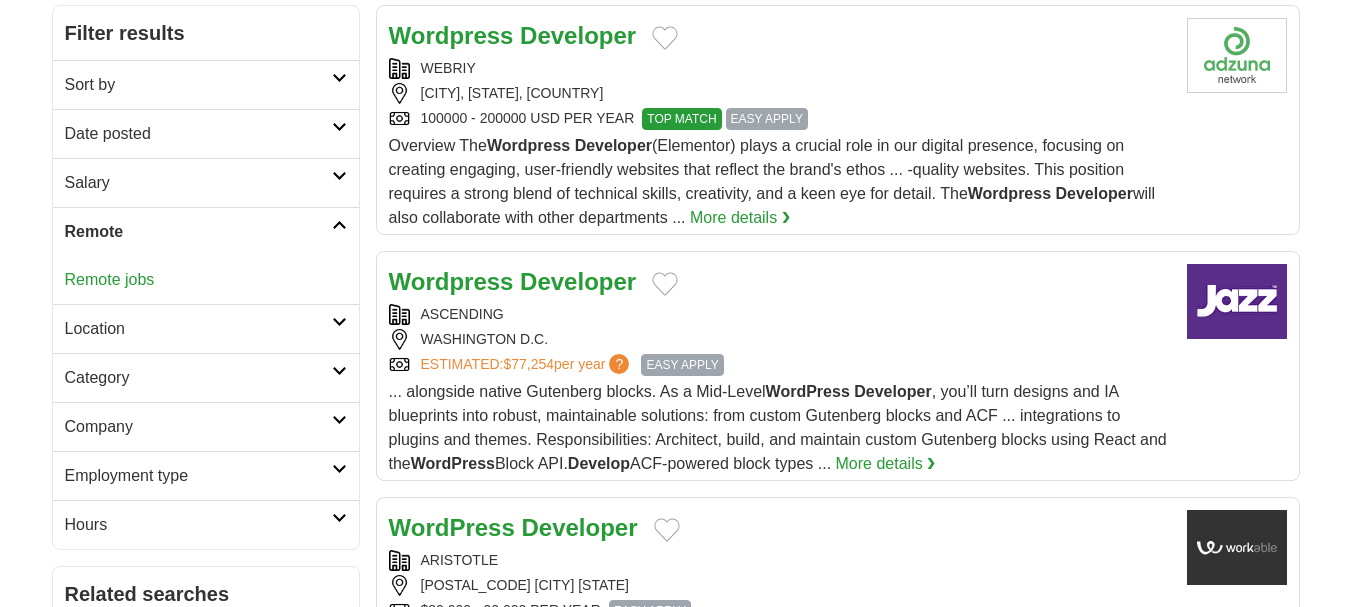 click on "Remote jobs" at bounding box center (110, 279) 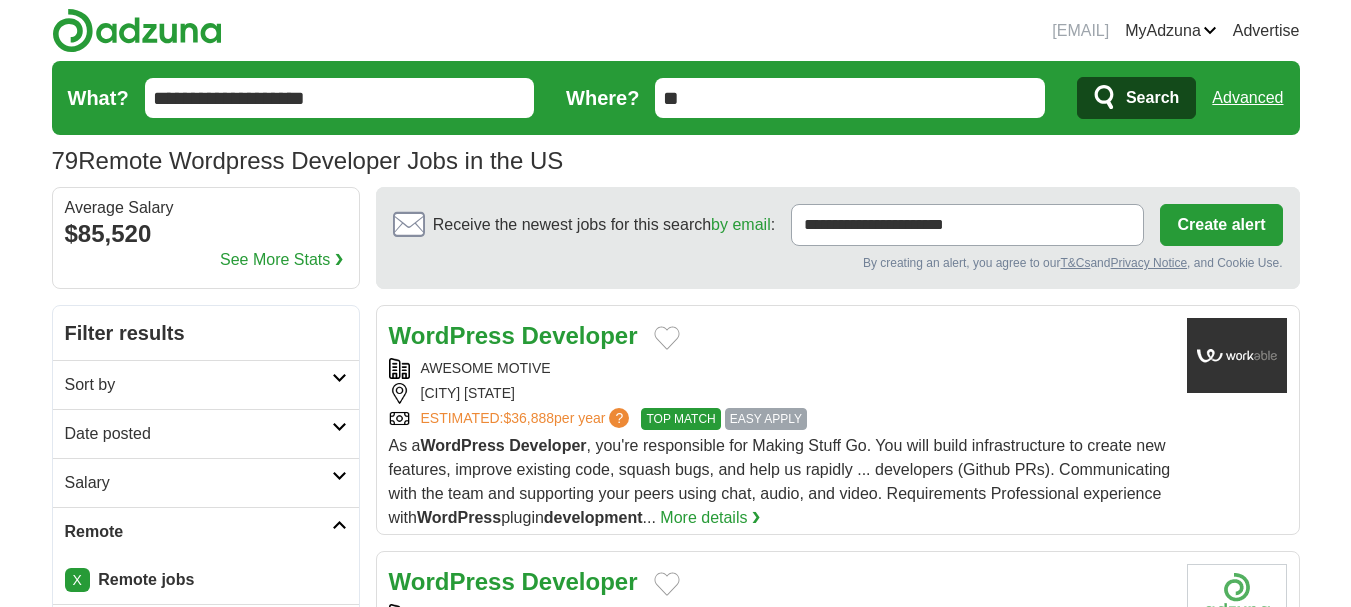 scroll, scrollTop: 0, scrollLeft: 0, axis: both 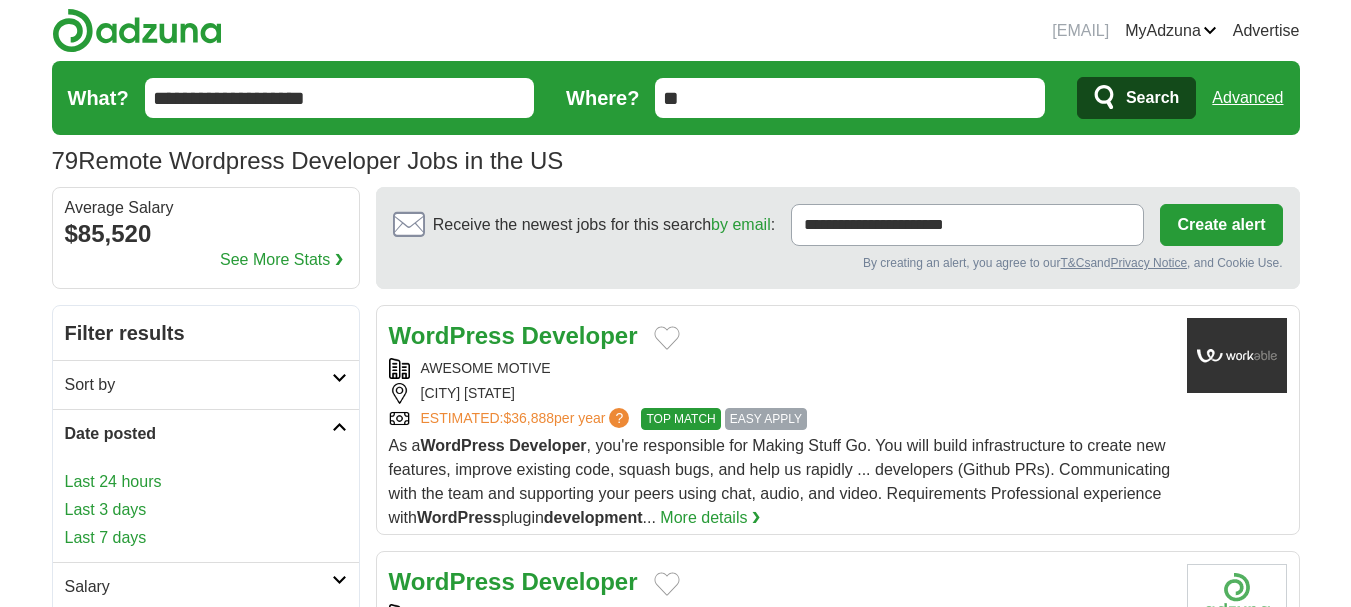 click on "Last 24 hours" at bounding box center [206, 482] 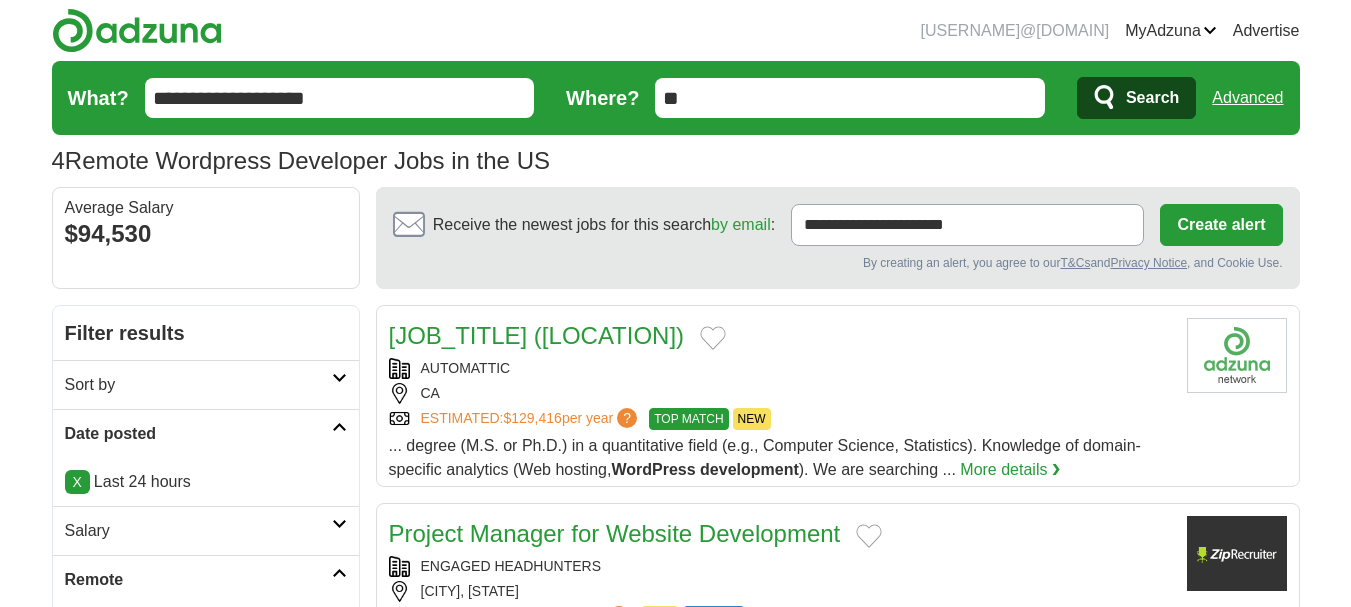 scroll, scrollTop: 0, scrollLeft: 0, axis: both 